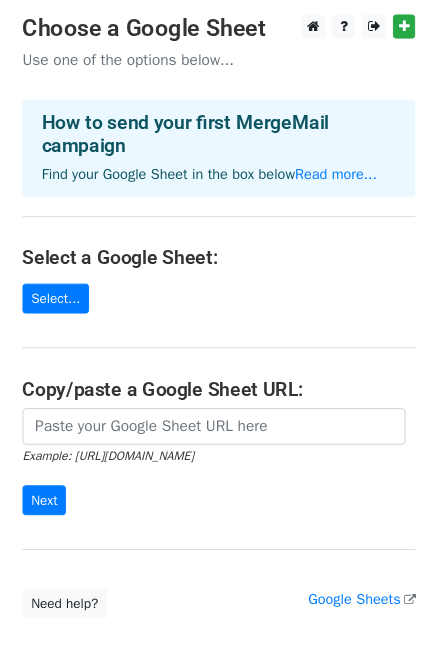 scroll, scrollTop: 0, scrollLeft: 0, axis: both 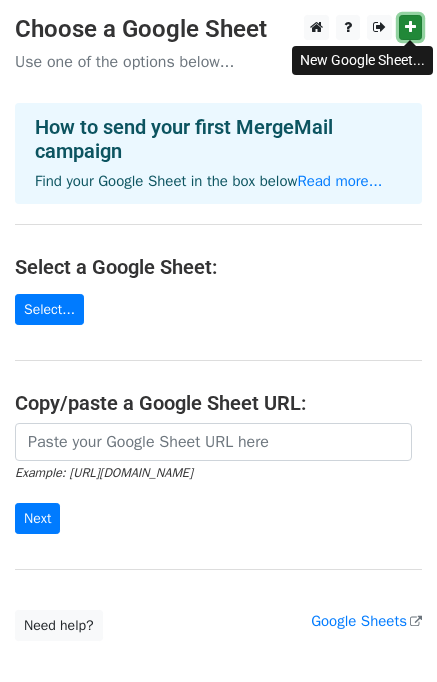 click at bounding box center [410, 27] 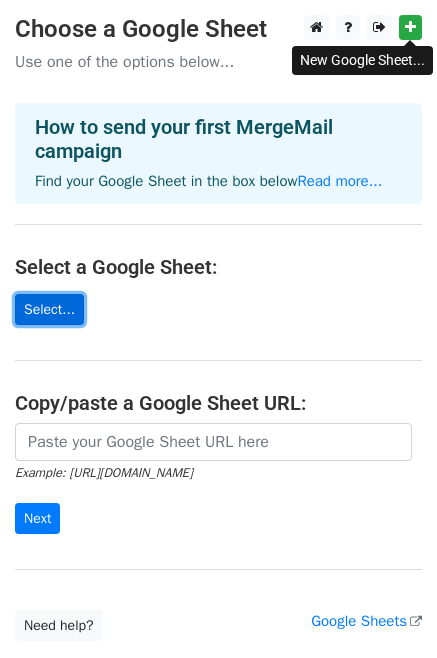 click on "Select..." at bounding box center [49, 309] 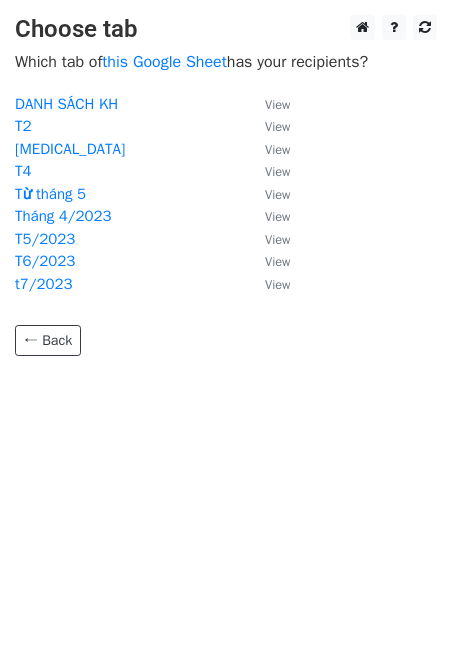 scroll, scrollTop: 0, scrollLeft: 0, axis: both 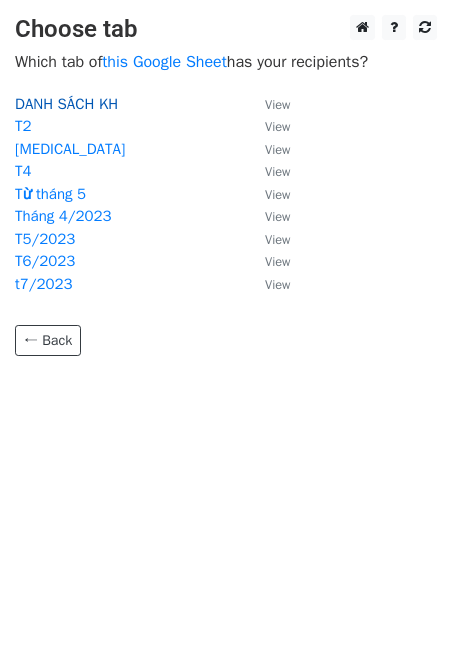 click on "DANH SÁCH KH" at bounding box center [66, 104] 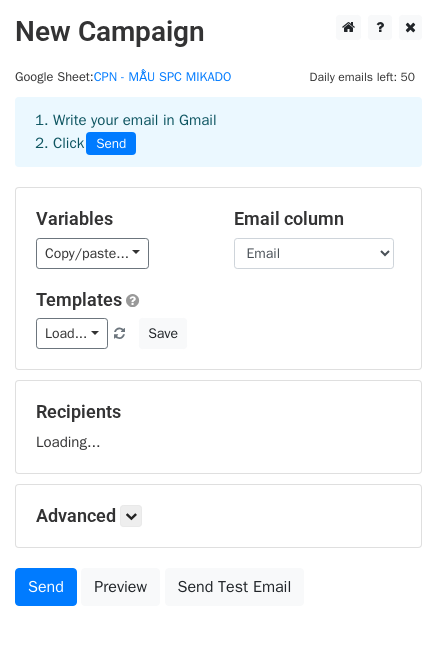 scroll, scrollTop: 0, scrollLeft: 0, axis: both 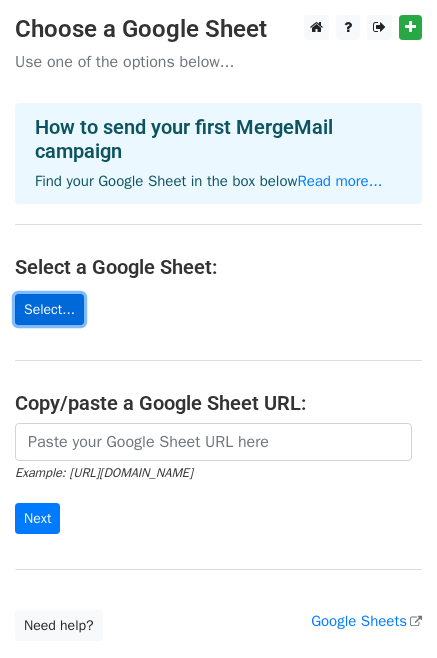click on "Select..." at bounding box center [49, 309] 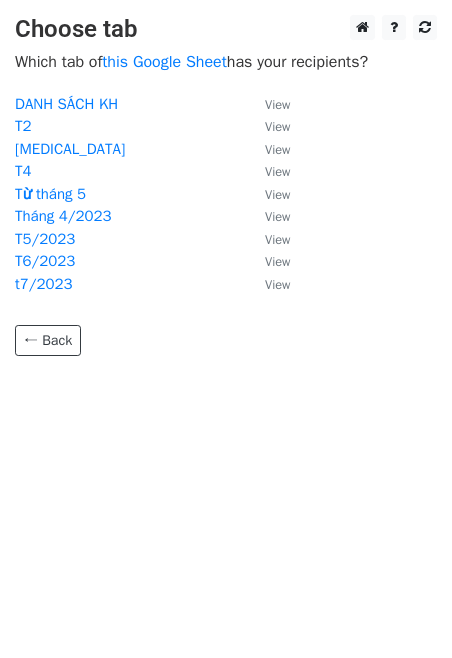 scroll, scrollTop: 0, scrollLeft: 0, axis: both 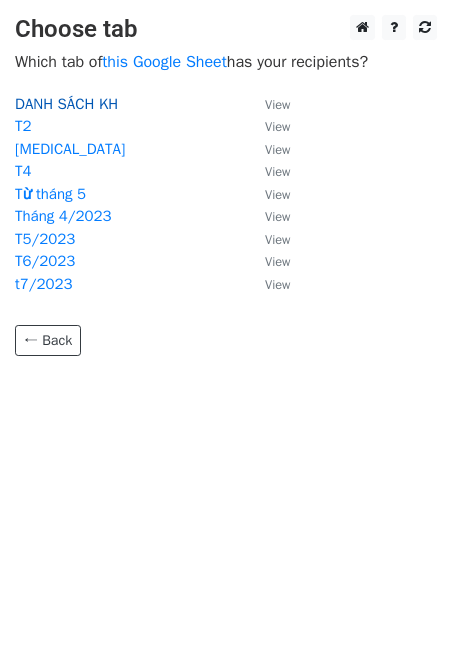 click on "DANH SÁCH KH" at bounding box center (66, 104) 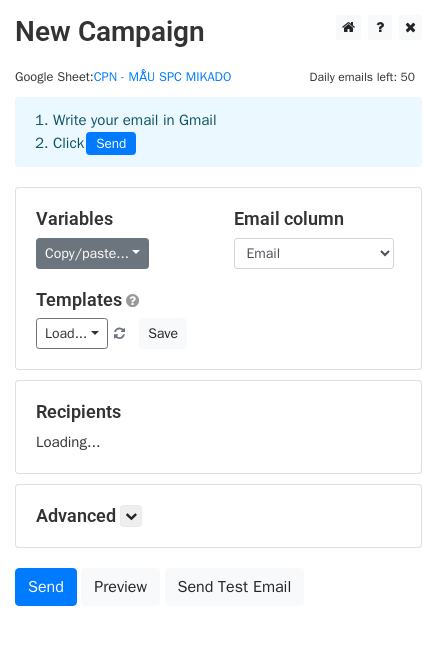 scroll, scrollTop: 0, scrollLeft: 0, axis: both 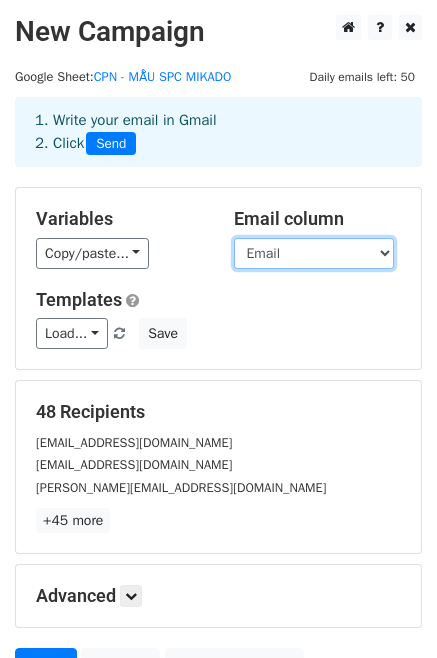 click on "No
Company Name
Address
Website
Phone
Email
Contact Person
Position
Areas Served" at bounding box center [314, 253] 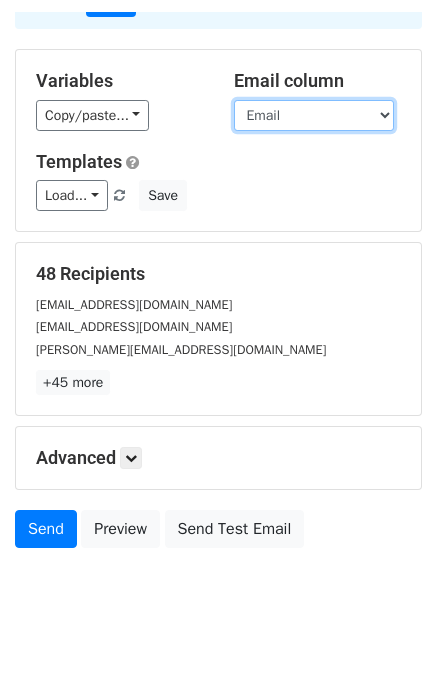 scroll, scrollTop: 132, scrollLeft: 0, axis: vertical 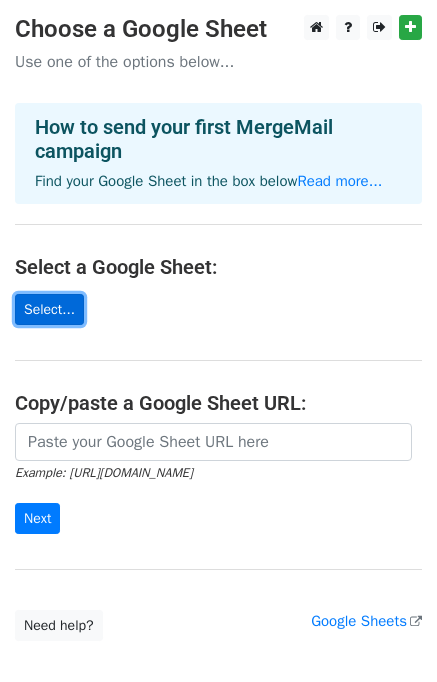 click on "Select..." at bounding box center [49, 309] 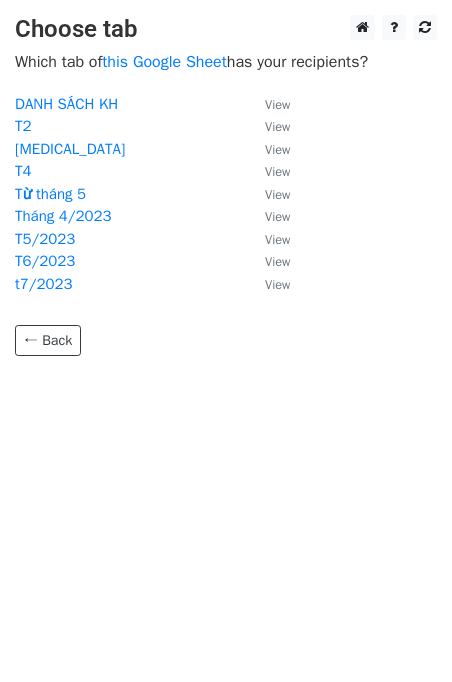 scroll, scrollTop: 0, scrollLeft: 0, axis: both 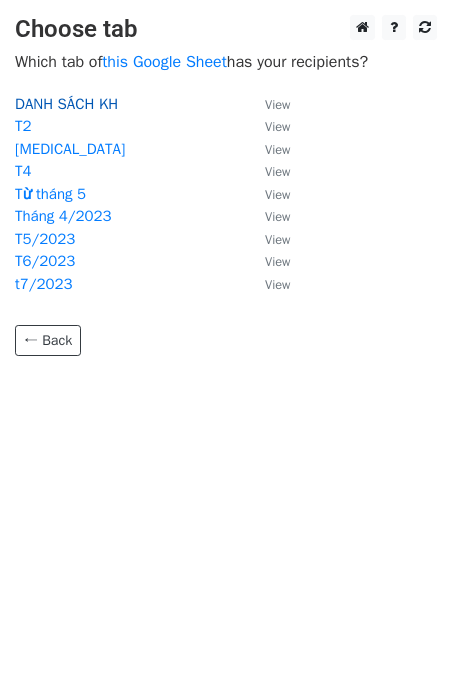 click on "DANH SÁCH KH" at bounding box center (66, 104) 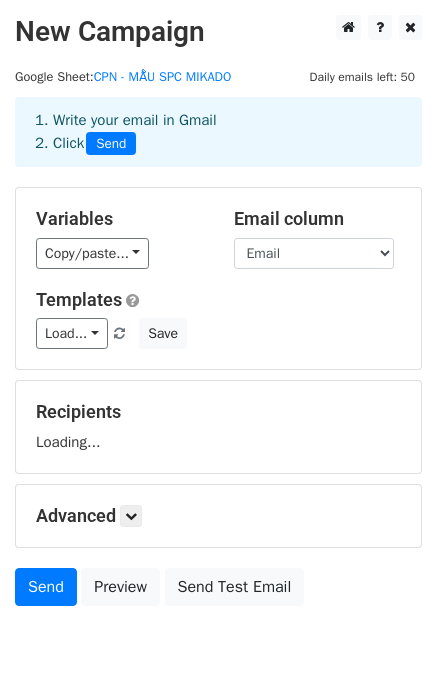 scroll, scrollTop: 0, scrollLeft: 0, axis: both 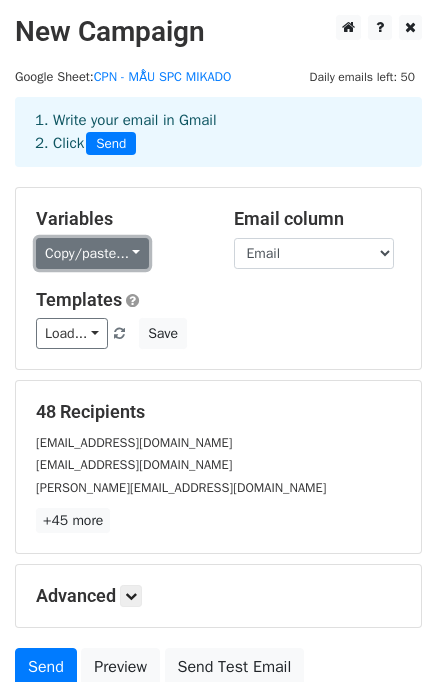 click on "Copy/paste..." at bounding box center (92, 253) 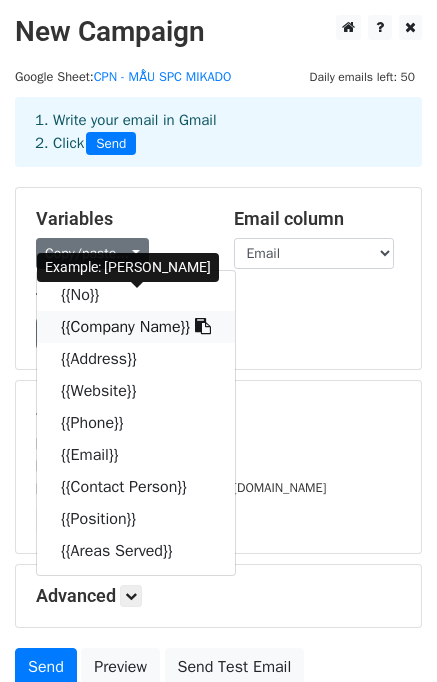 click on "{{Company Name}}" at bounding box center [136, 327] 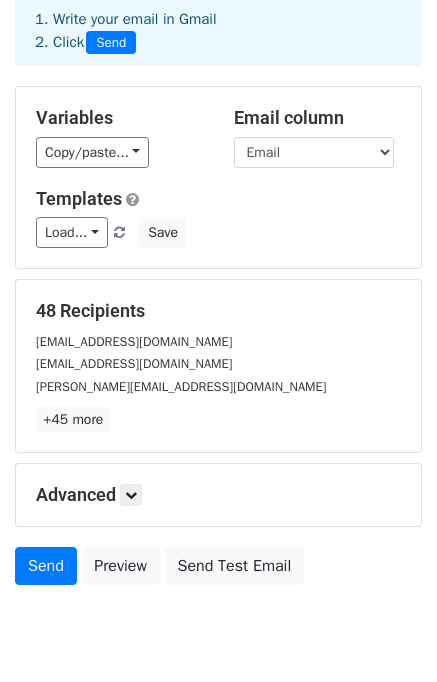 scroll, scrollTop: 72, scrollLeft: 0, axis: vertical 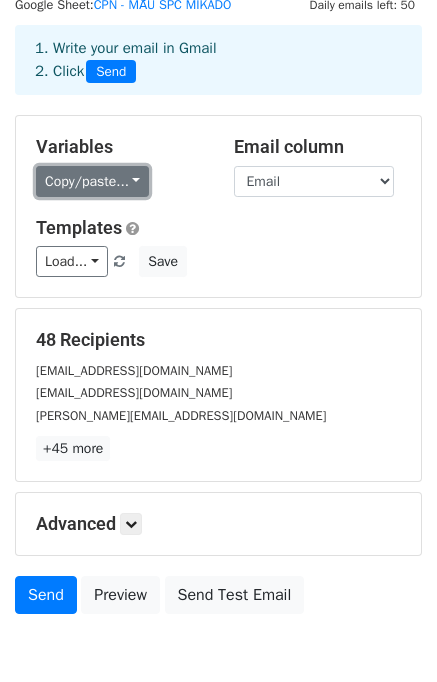 click on "Copy/paste..." at bounding box center [92, 181] 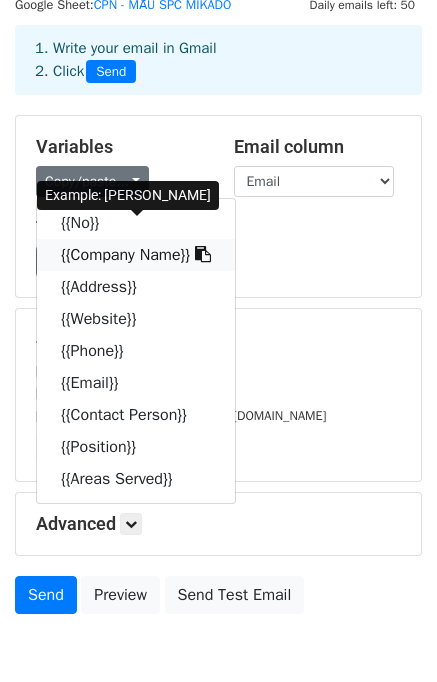 click on "{{Company Name}}" at bounding box center [136, 255] 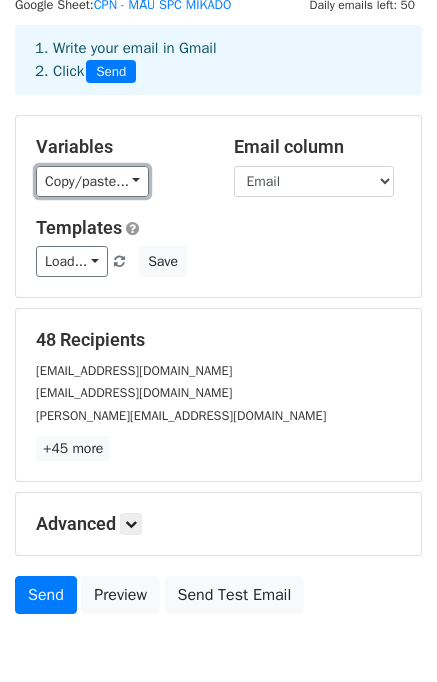 drag, startPoint x: 136, startPoint y: 180, endPoint x: 132, endPoint y: 235, distance: 55.145264 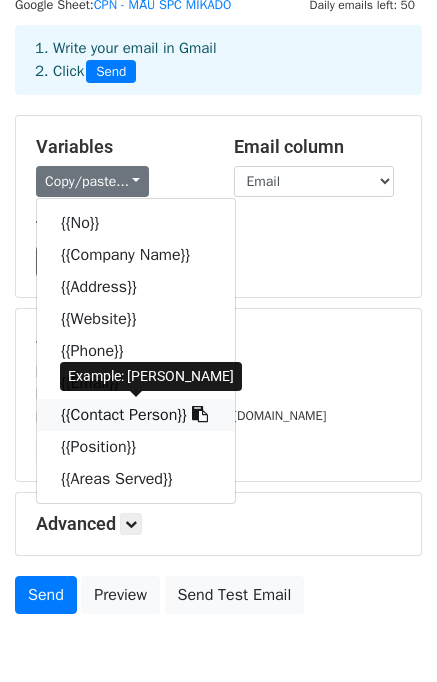 click on "{{Contact Person}}" at bounding box center (136, 415) 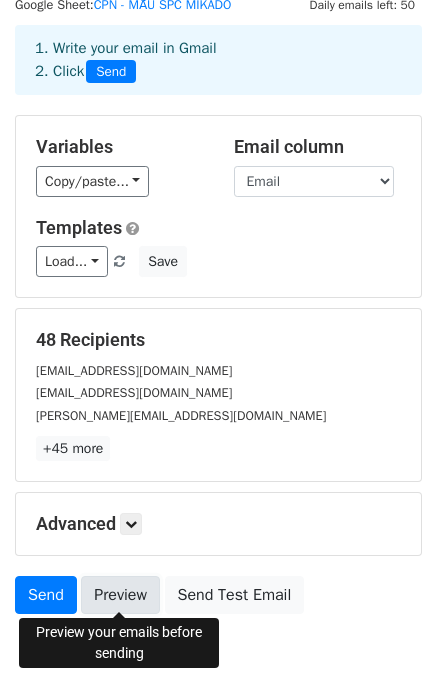 click on "Preview" at bounding box center [120, 595] 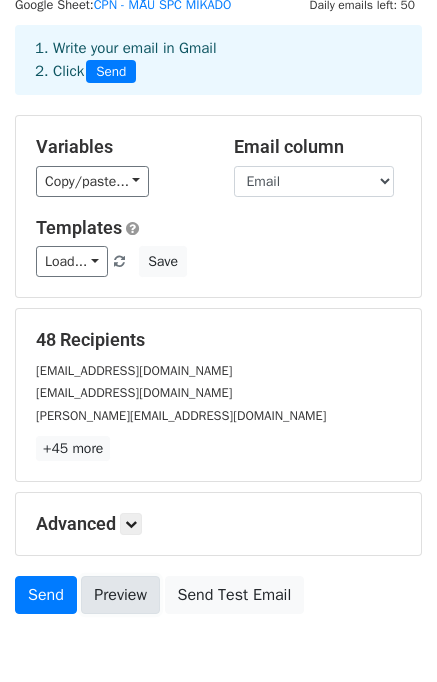click on "Preview" at bounding box center (120, 595) 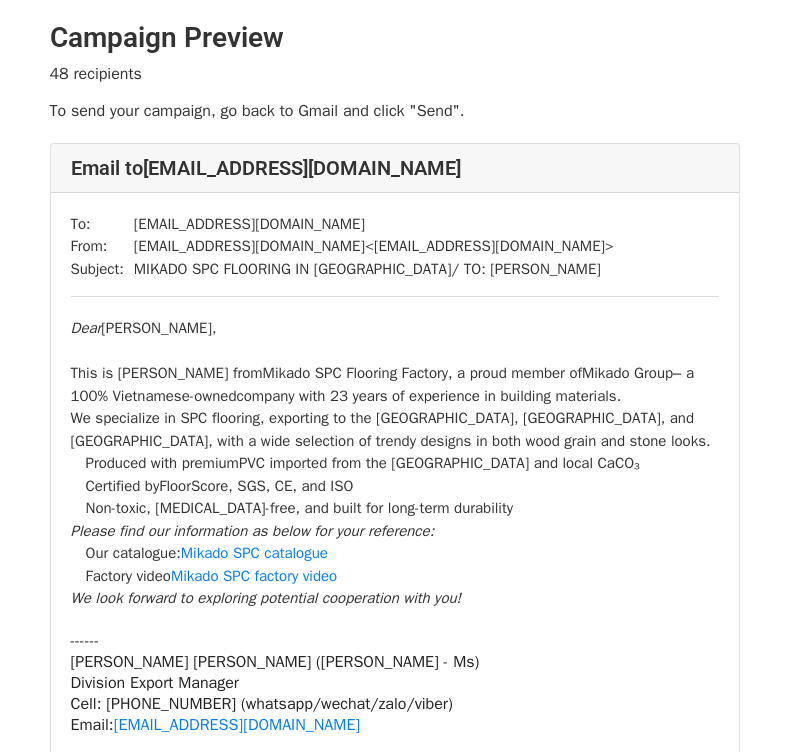 scroll, scrollTop: 0, scrollLeft: 0, axis: both 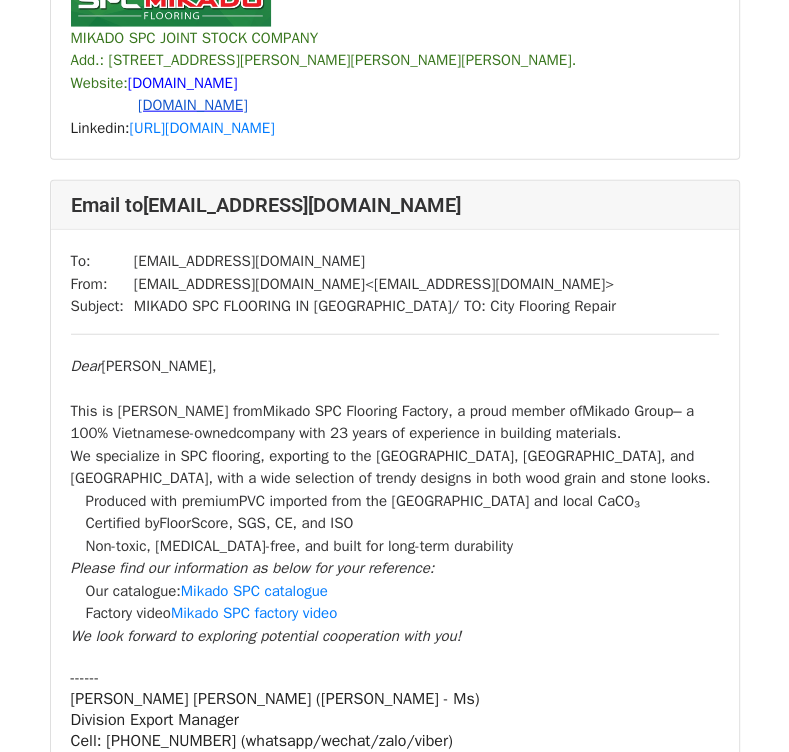 click on "Please find our information as below for your reference: Our catalogue:  Mikado SPC catalogue Factory video  Mikado SPC factory video We look forward to exploring potential cooperation with you!" at bounding box center [395, -208] 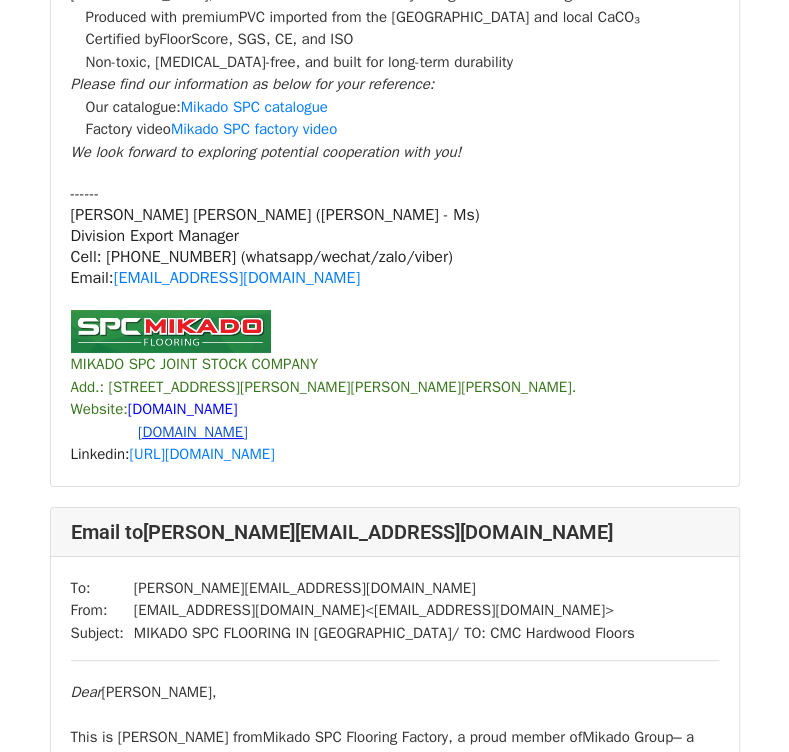 scroll, scrollTop: 31501, scrollLeft: 0, axis: vertical 